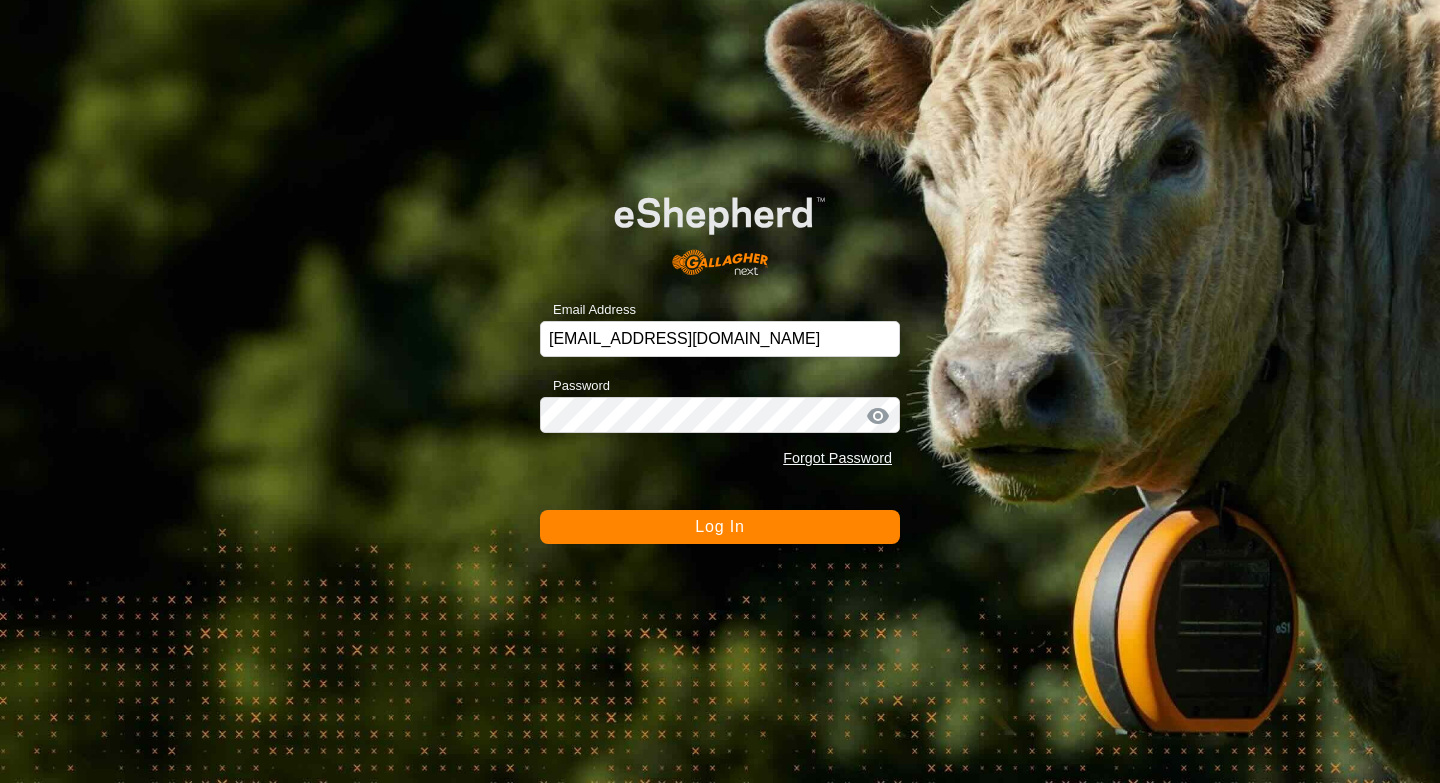 scroll, scrollTop: 0, scrollLeft: 0, axis: both 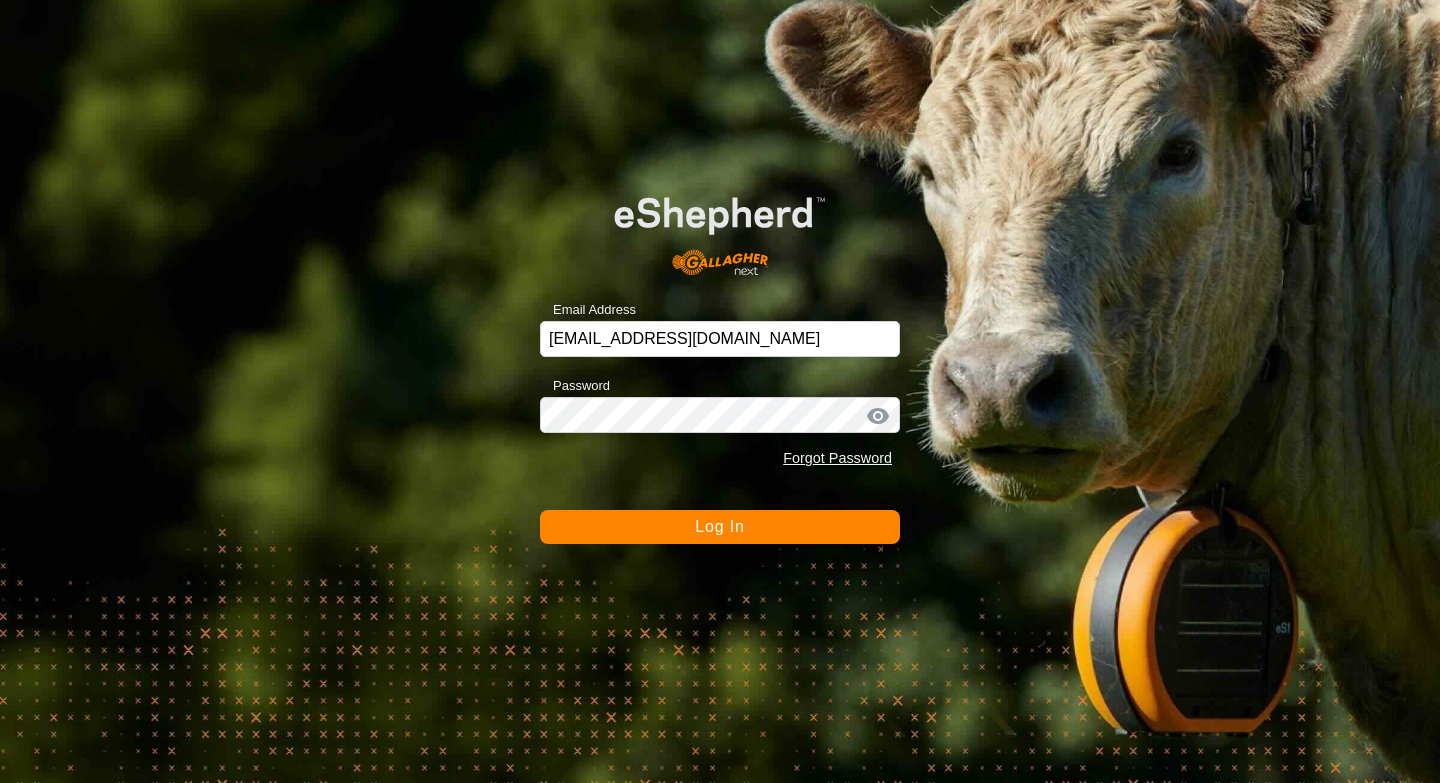 click on "Log In" 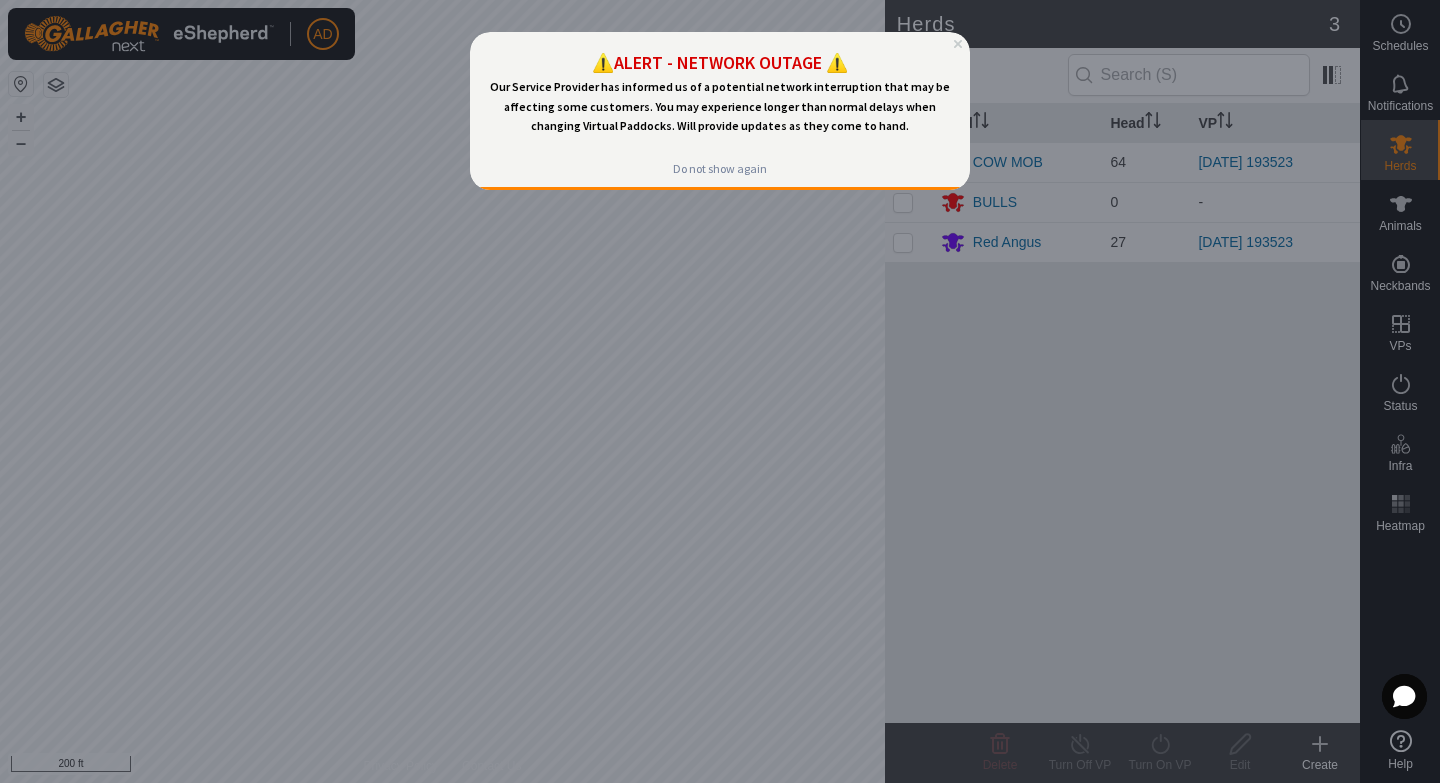 scroll, scrollTop: 0, scrollLeft: 0, axis: both 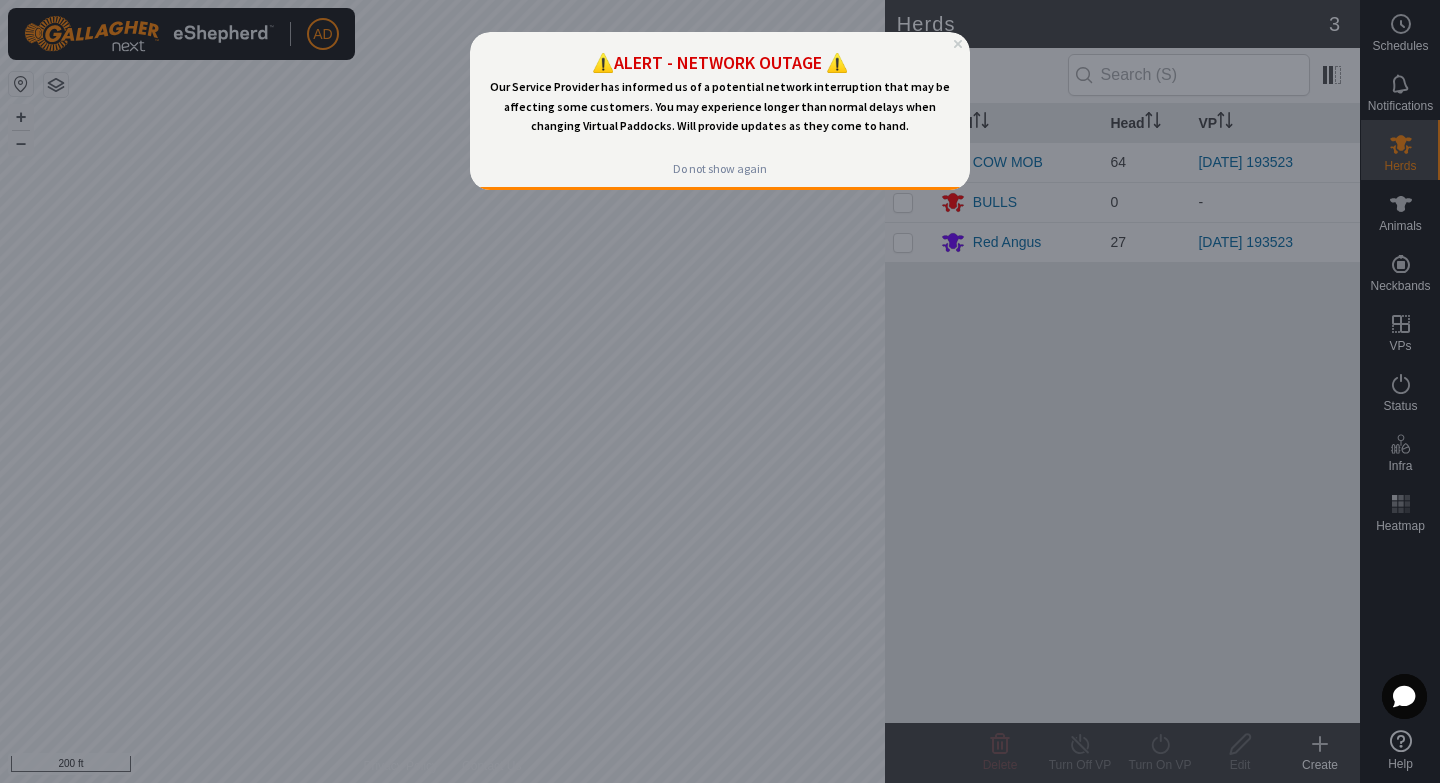 click at bounding box center [720, 391] 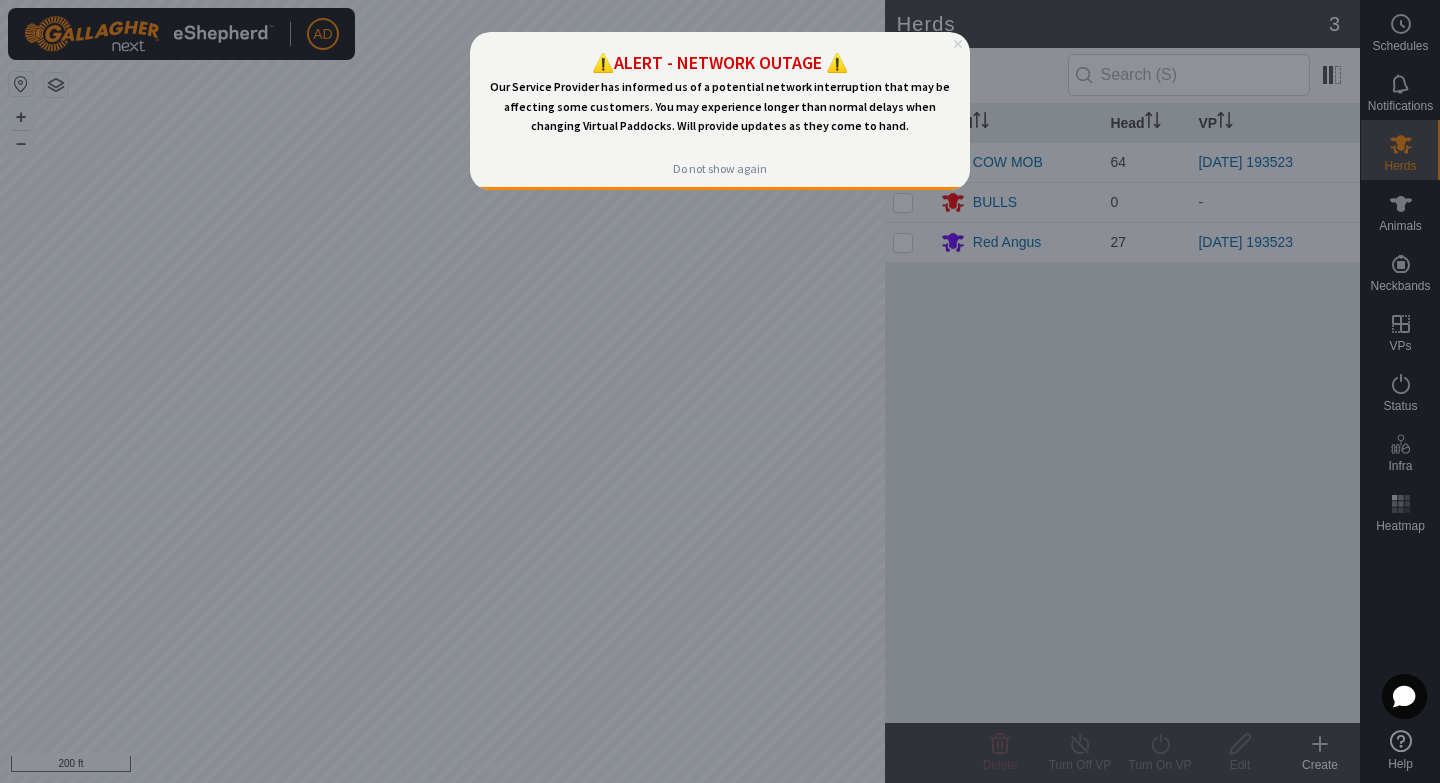 click 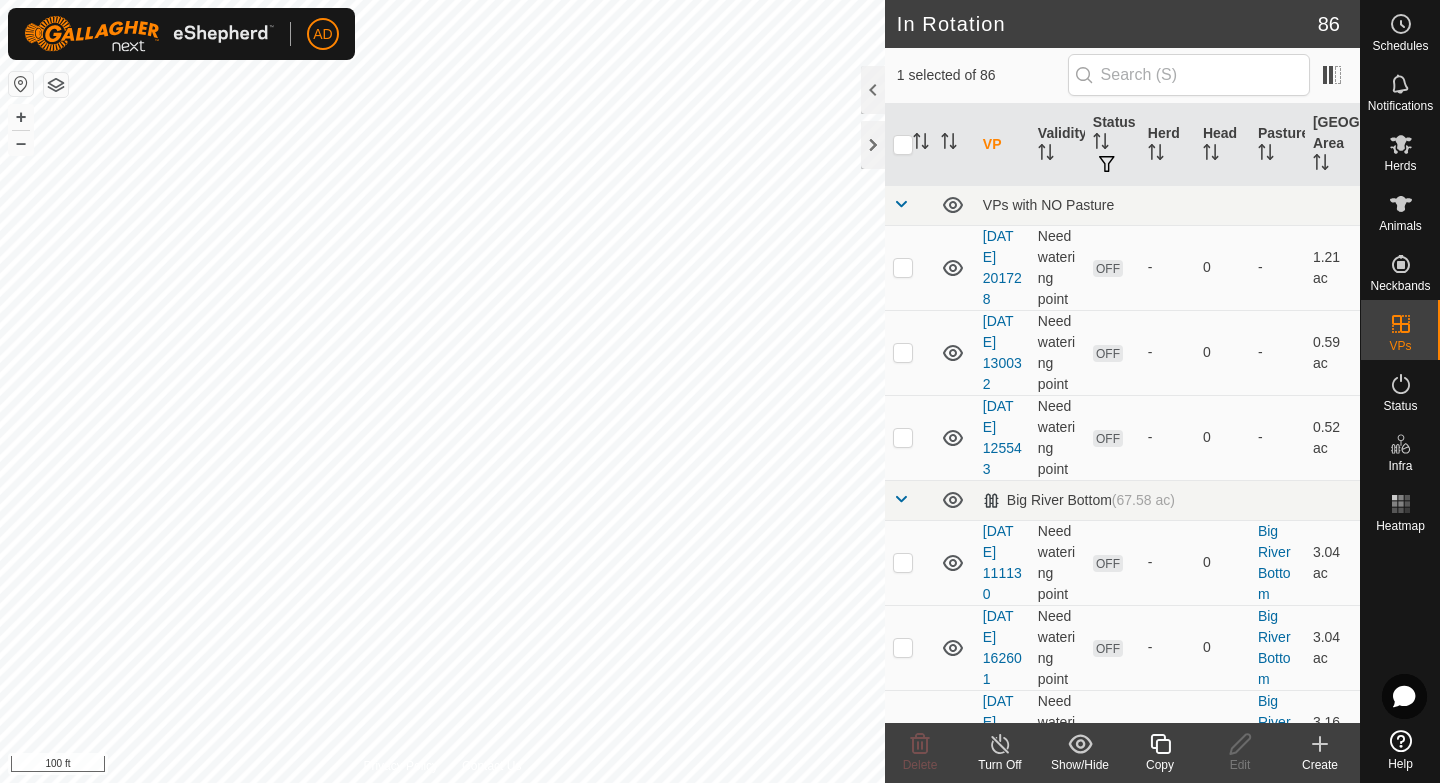 click on "Copy" 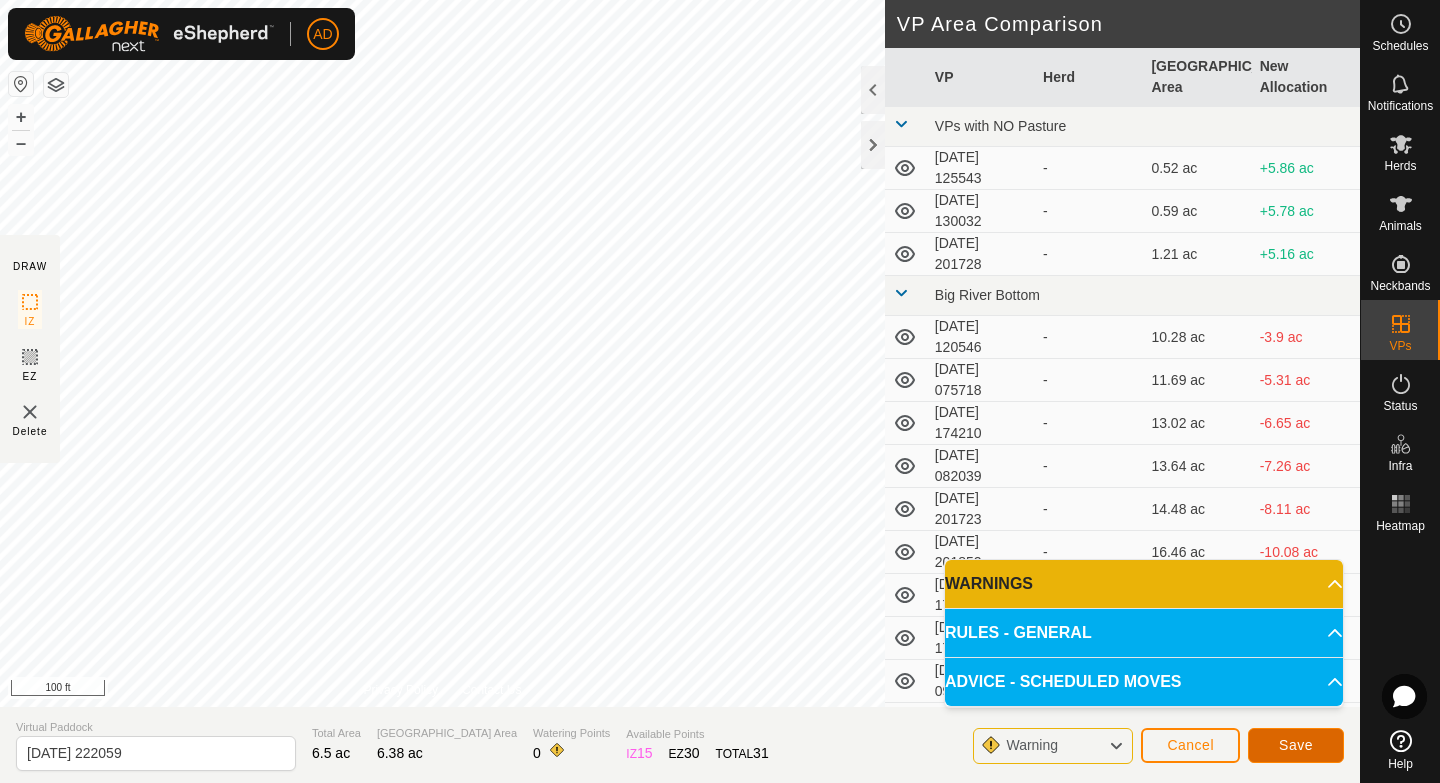 click on "Save" 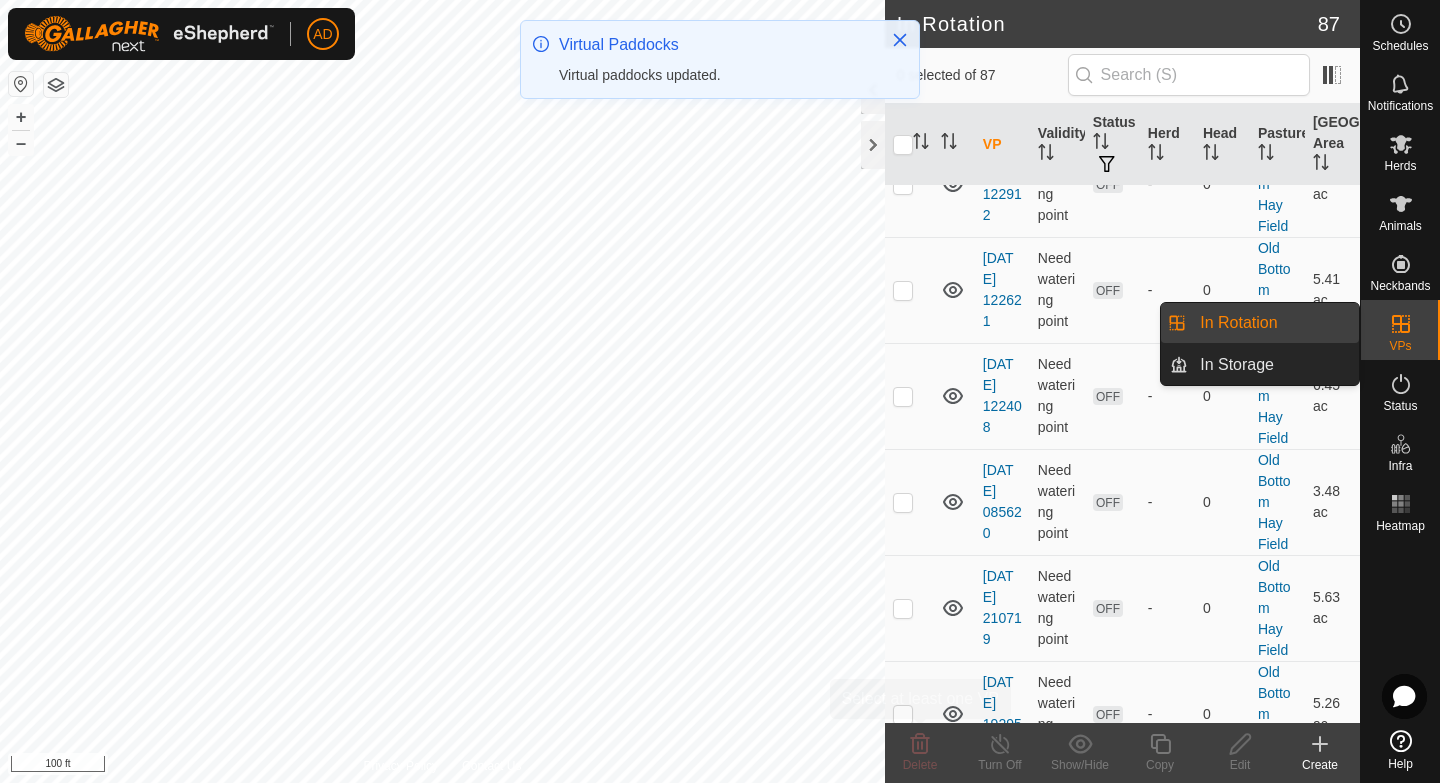 scroll, scrollTop: 7809, scrollLeft: 0, axis: vertical 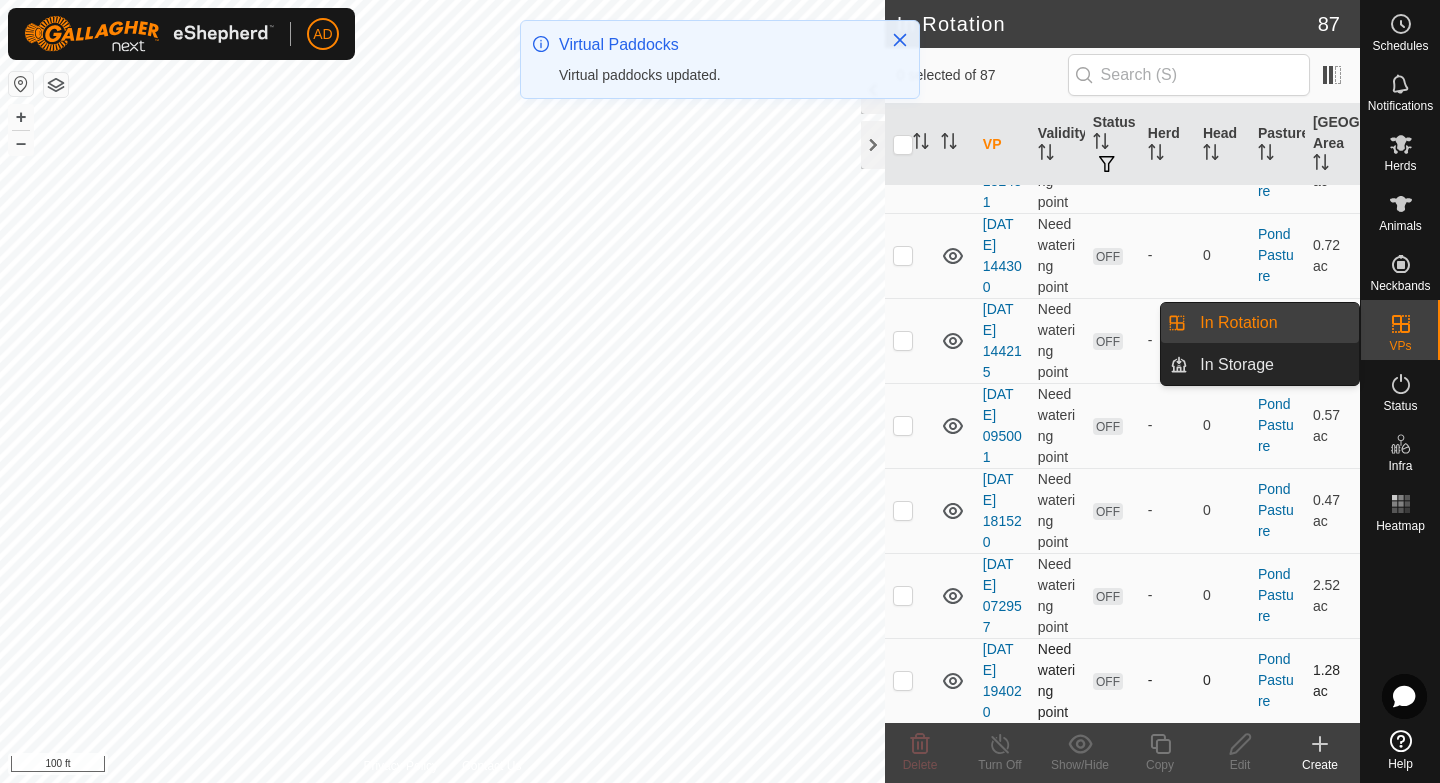 click at bounding box center [909, 680] 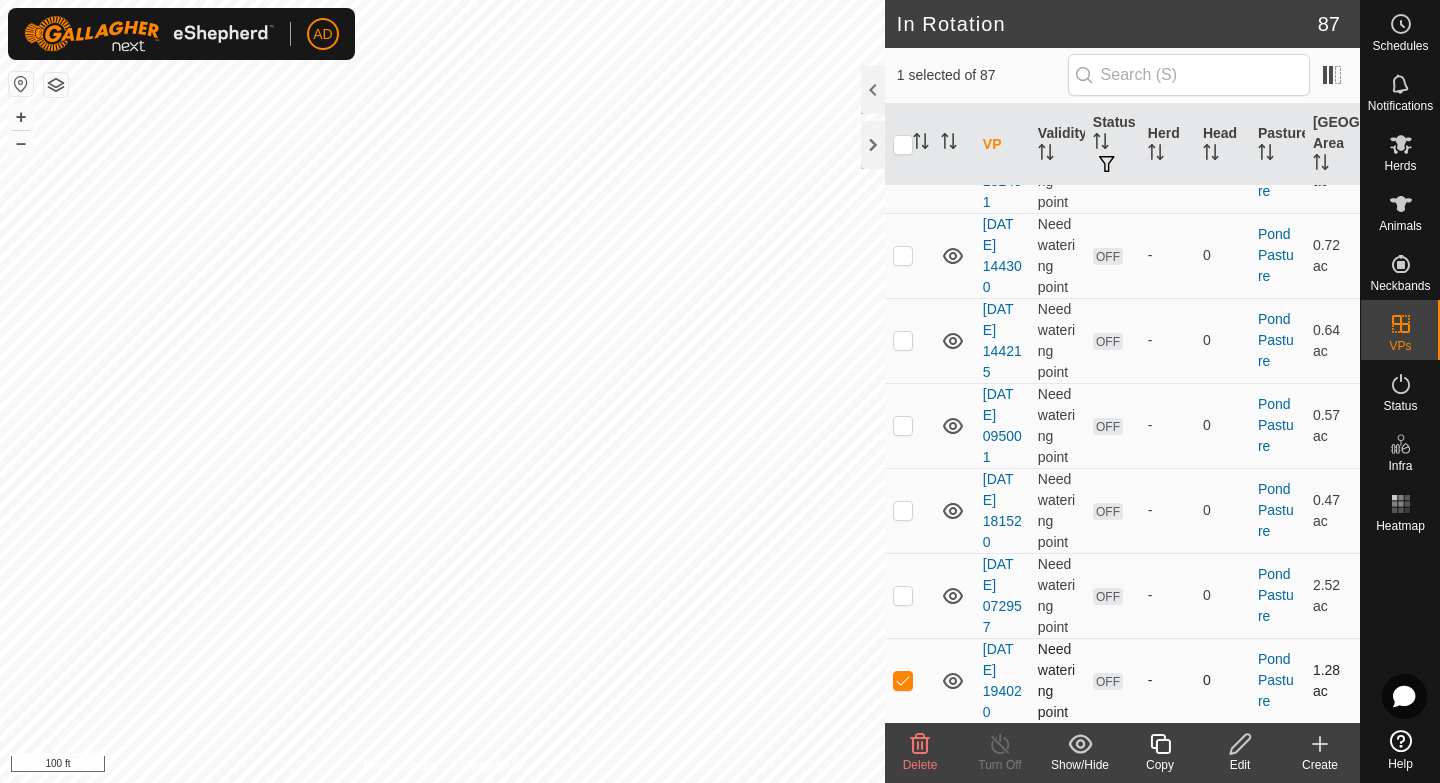 click at bounding box center (903, 680) 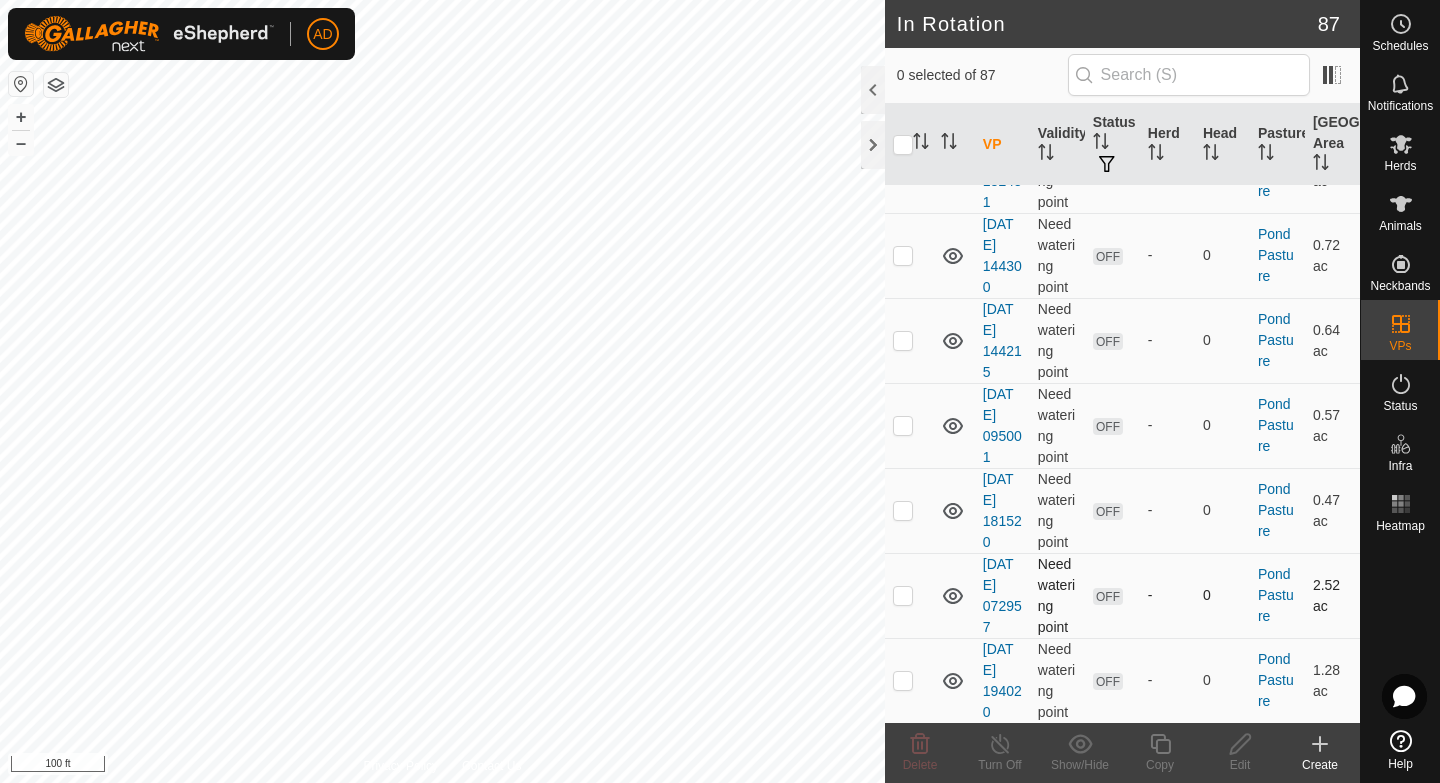 click at bounding box center [903, 595] 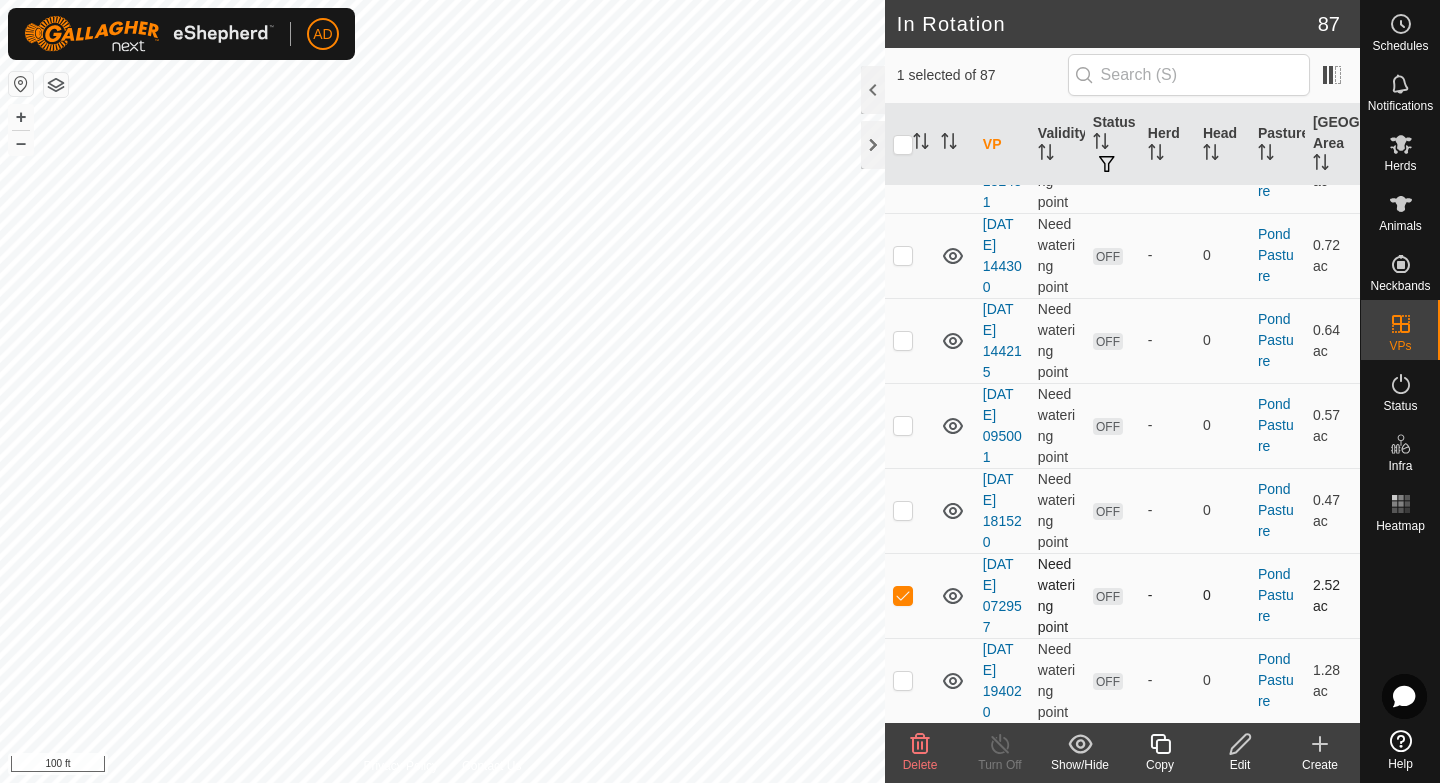 click at bounding box center (903, 595) 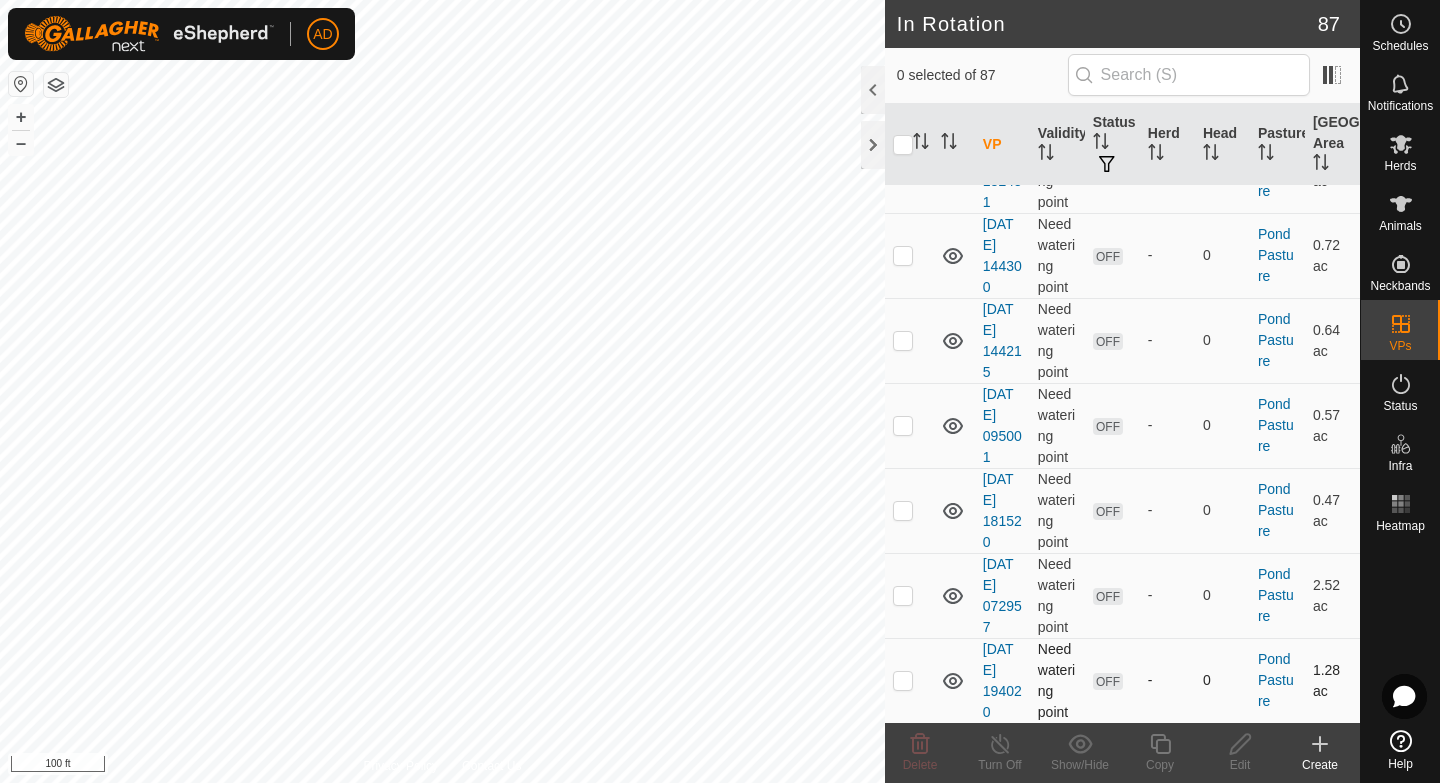 click at bounding box center [903, 680] 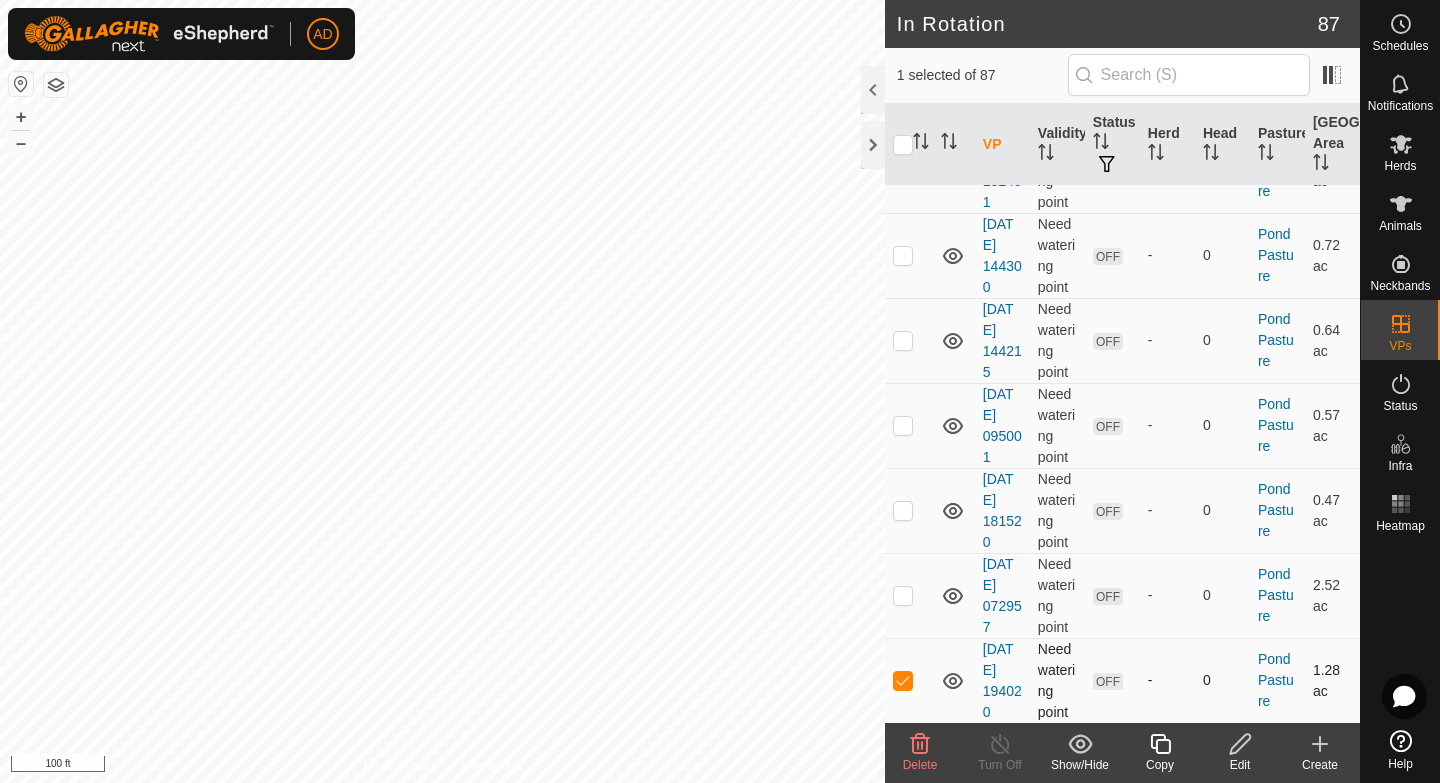 click at bounding box center [903, 680] 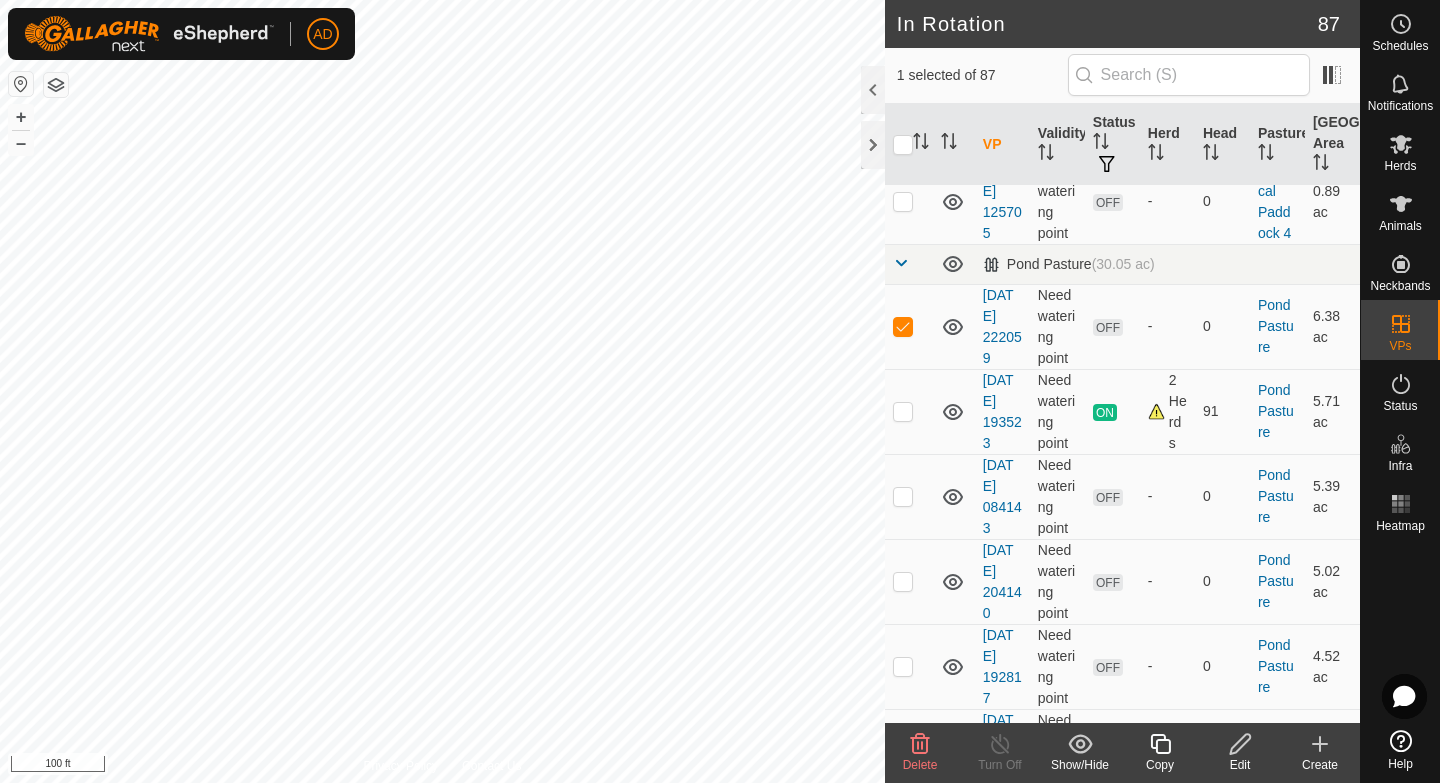 scroll, scrollTop: 5718, scrollLeft: 0, axis: vertical 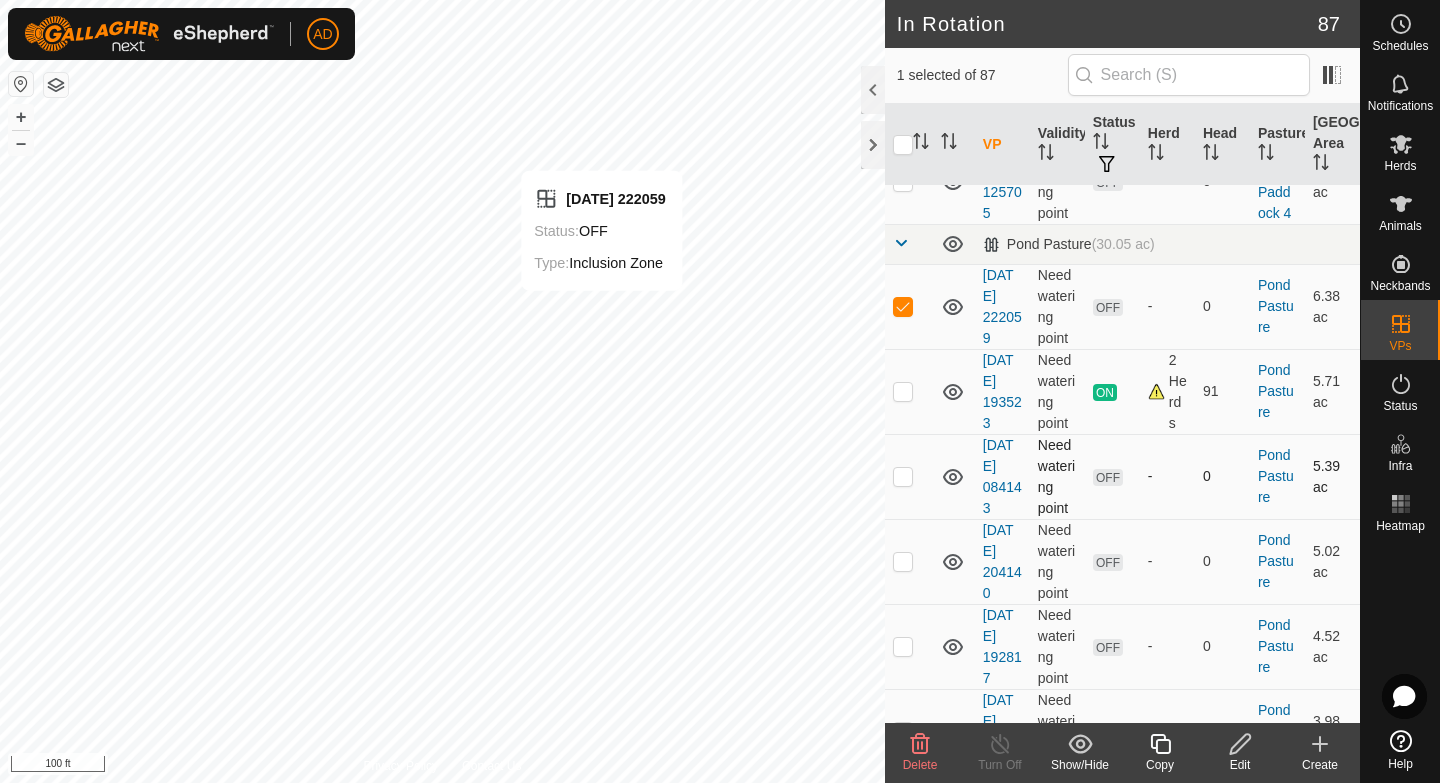 checkbox on "false" 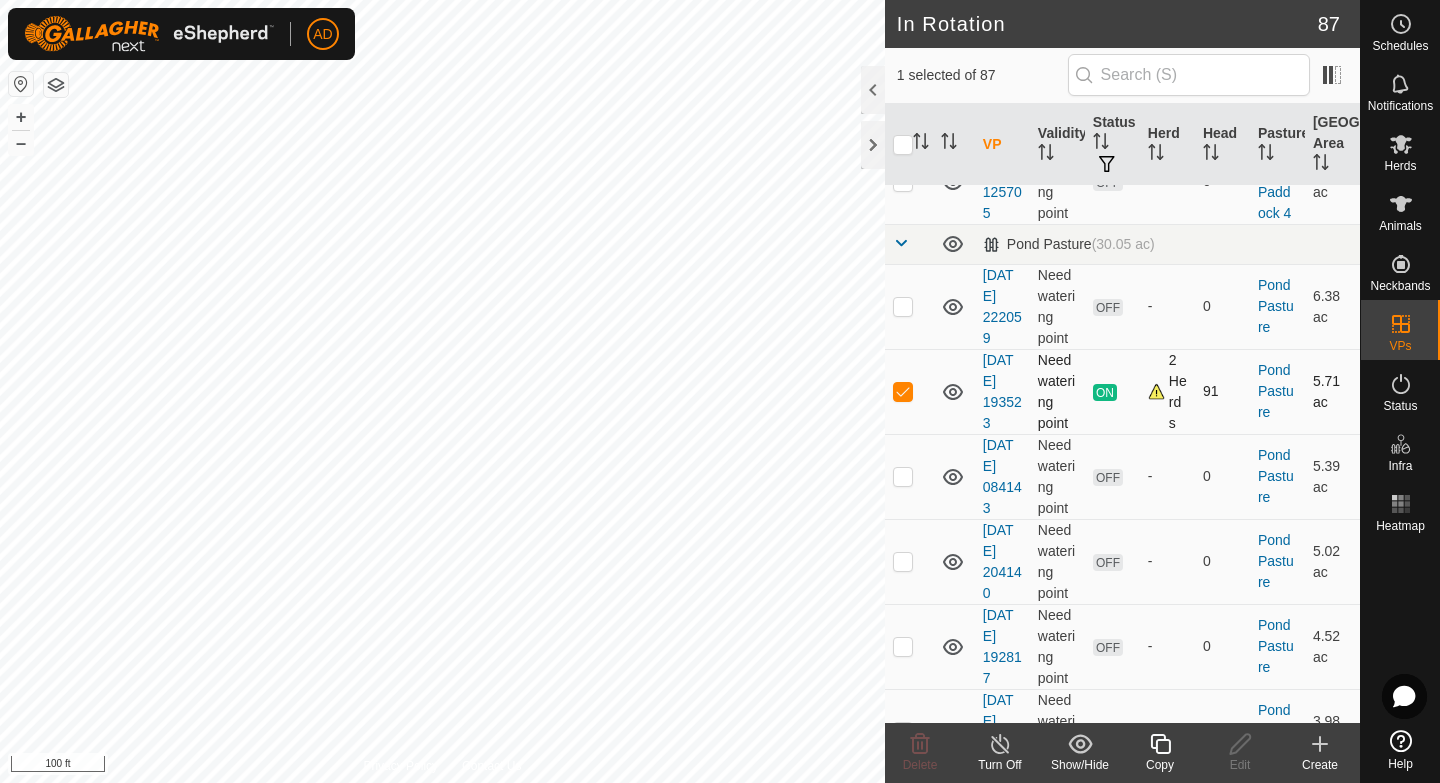 click at bounding box center (903, 391) 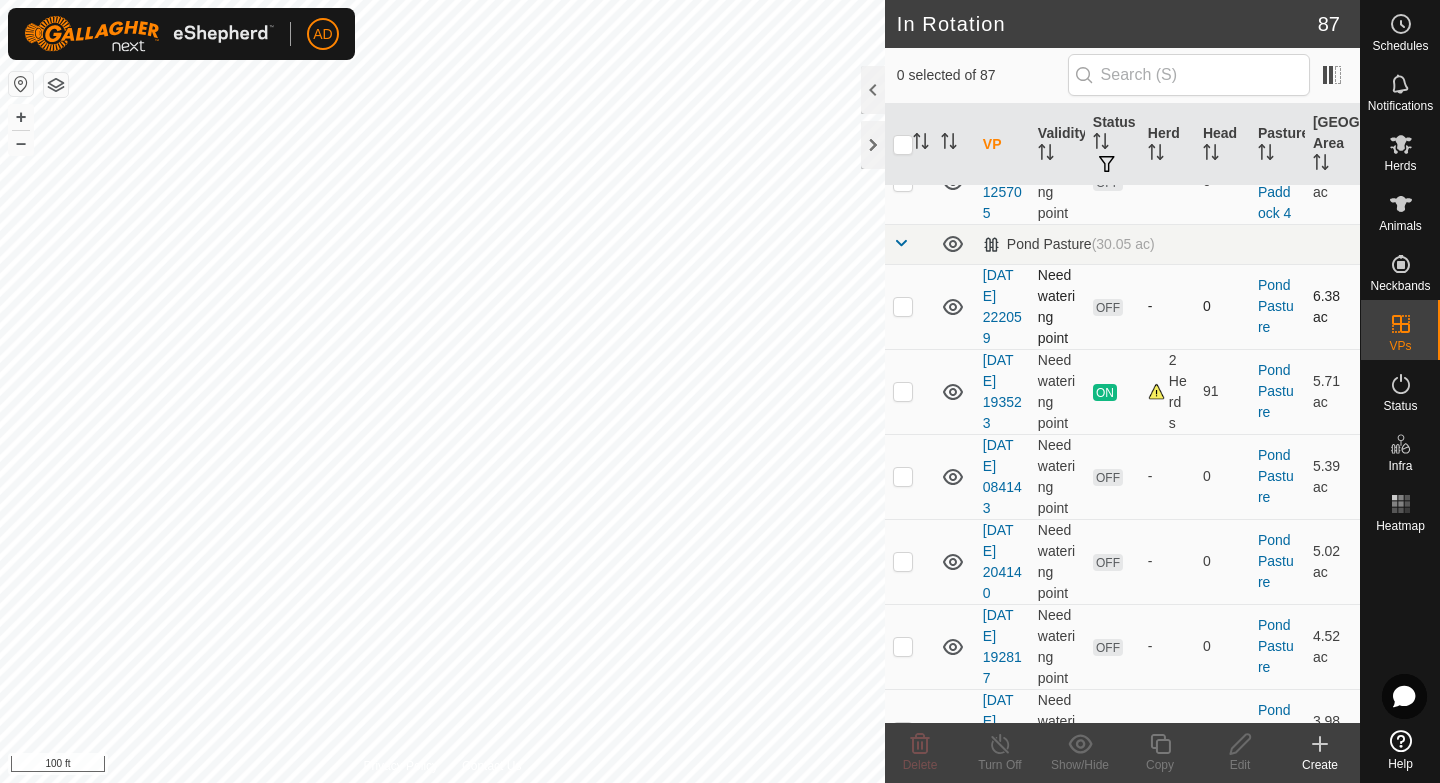 click at bounding box center [903, 306] 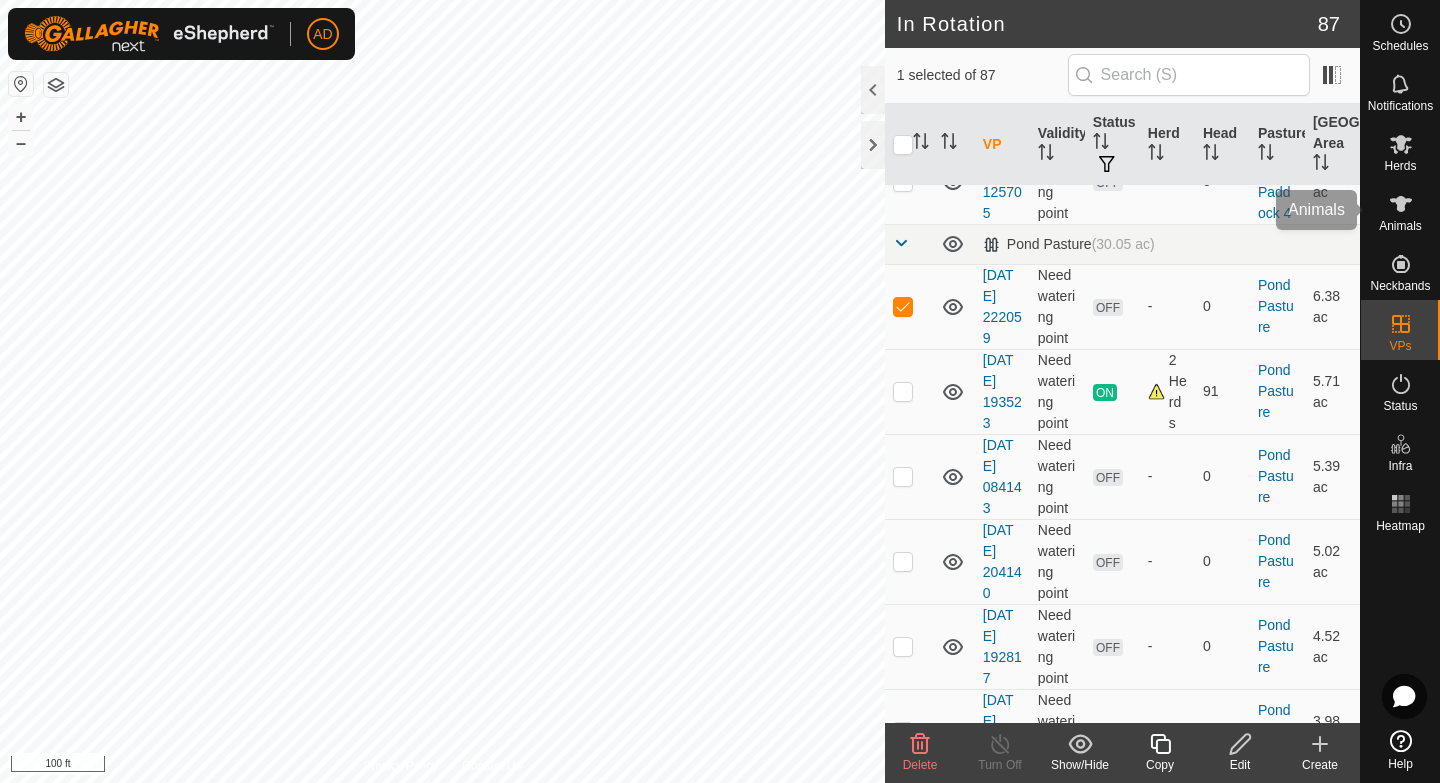 click 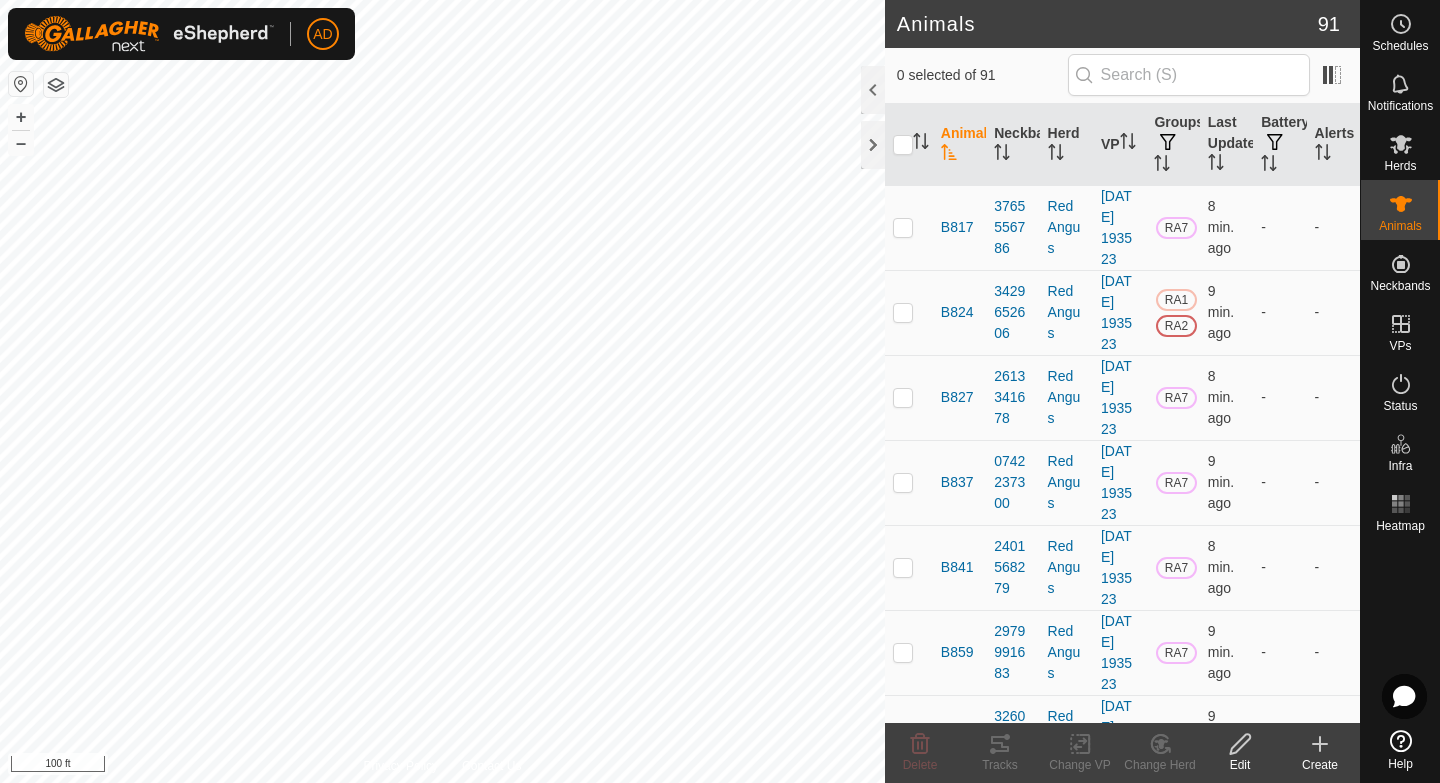 click at bounding box center (903, 145) 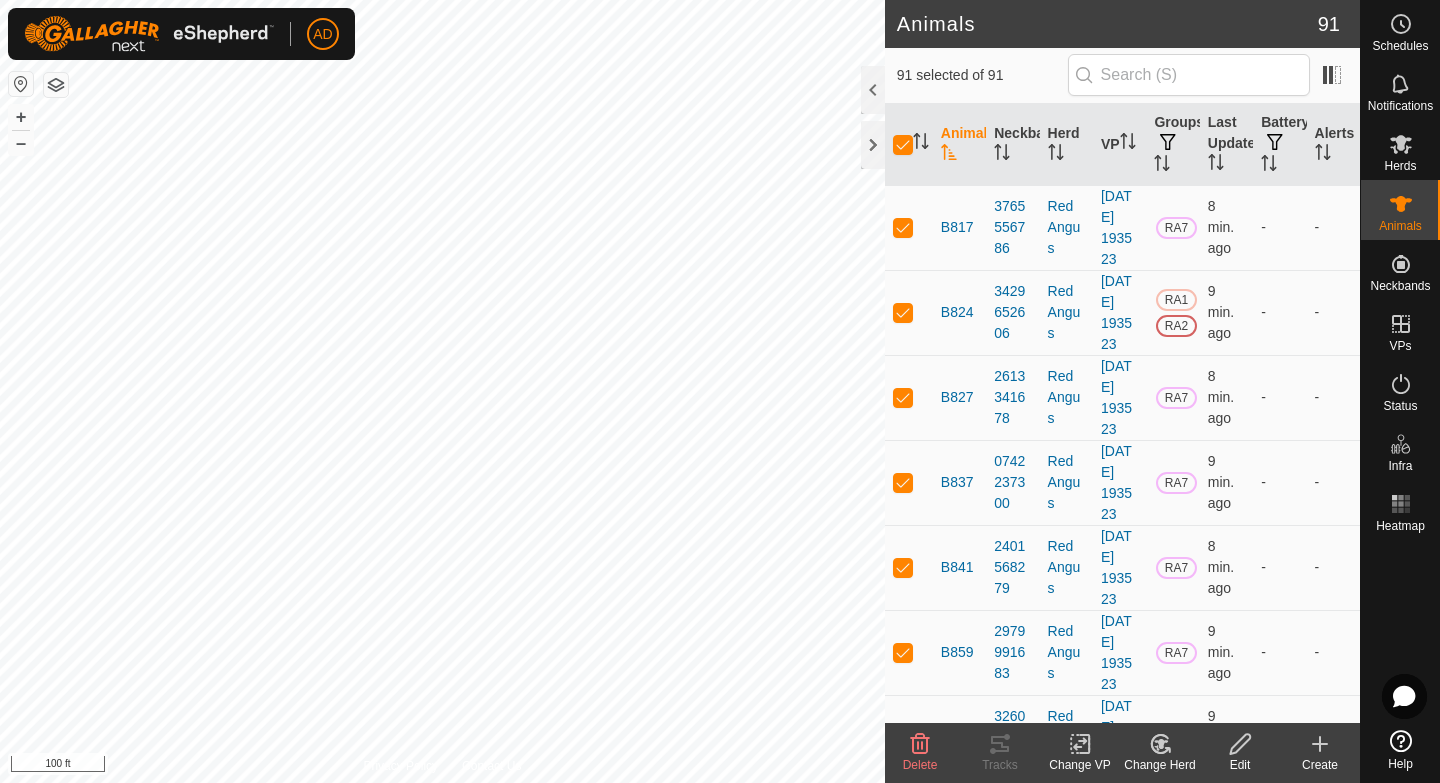 click on "Change VP" 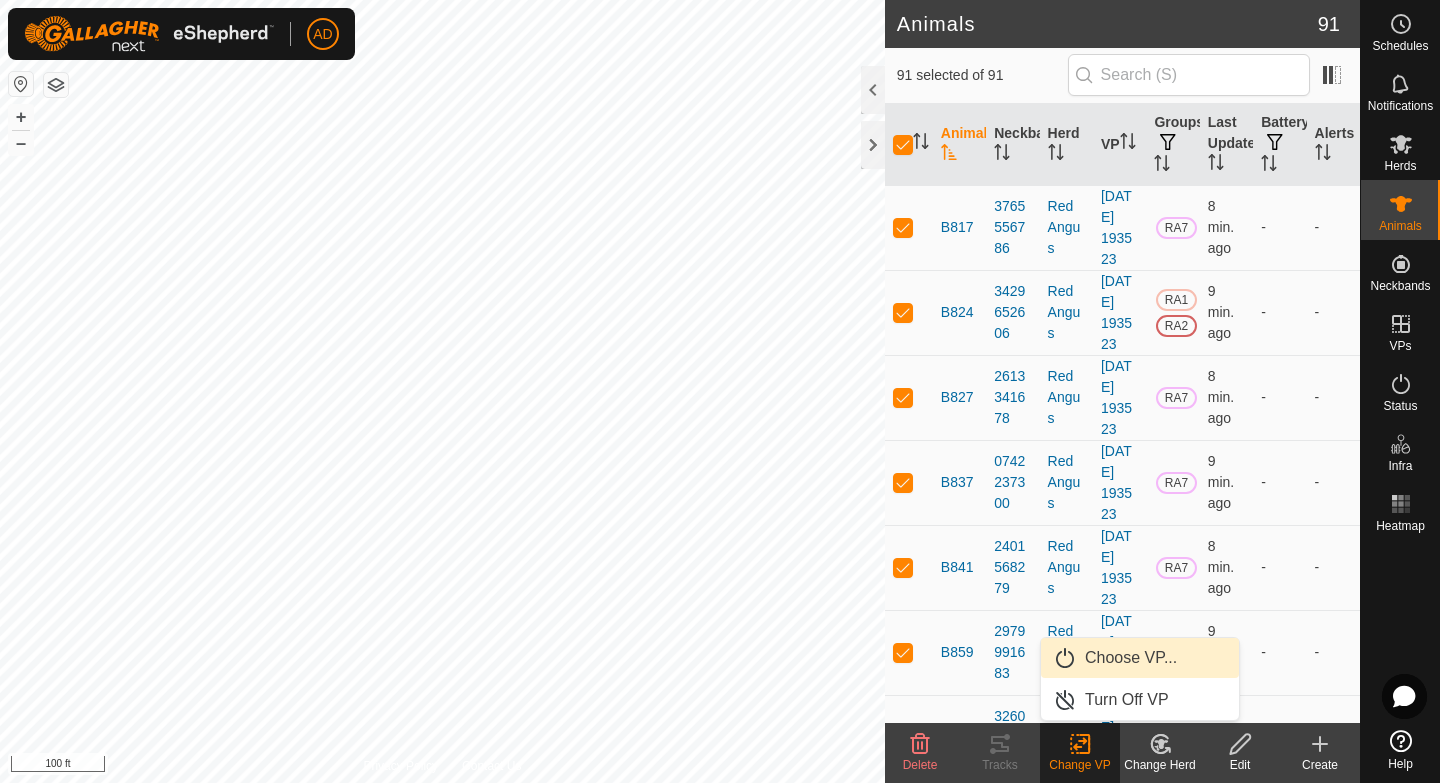 click on "Choose VP..." at bounding box center [1140, 658] 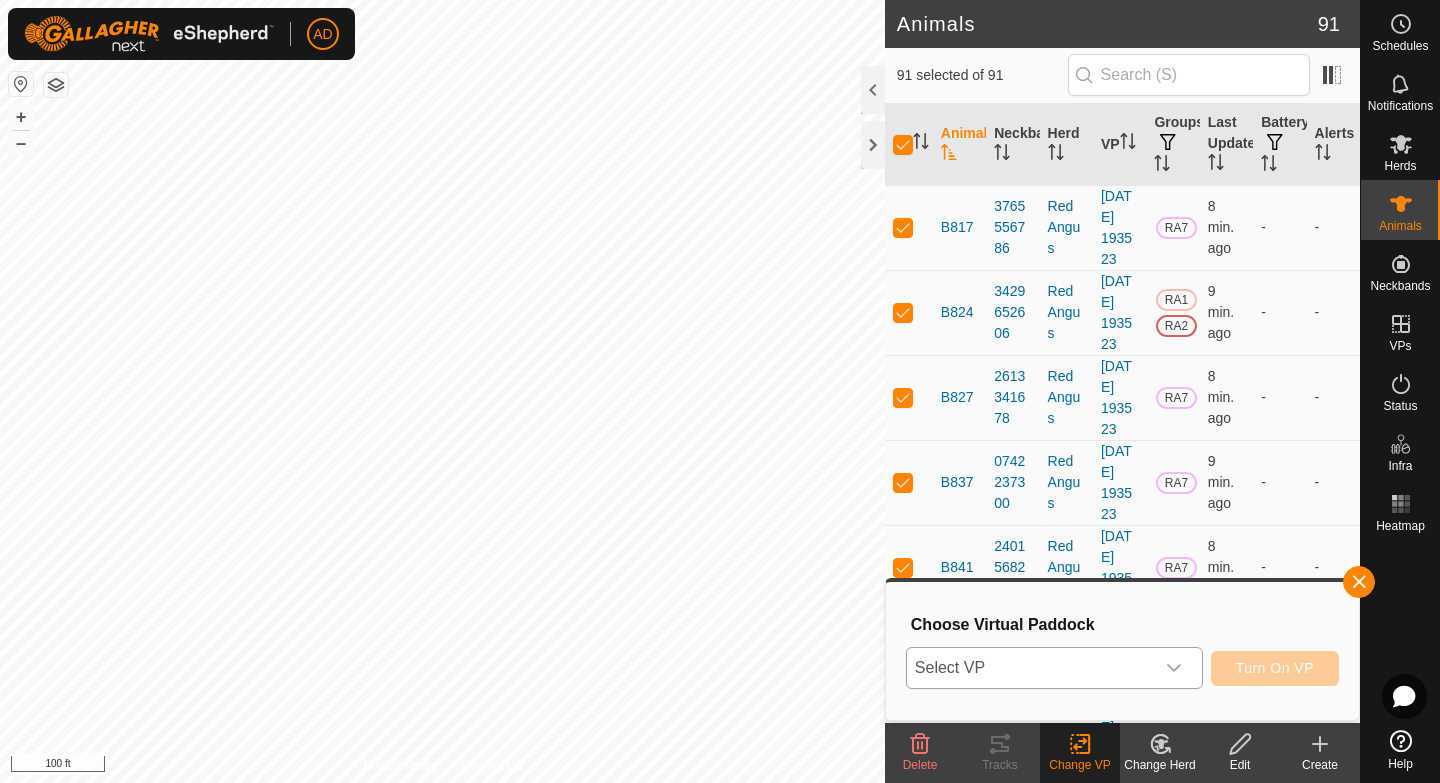 click on "Select VP" at bounding box center (1030, 668) 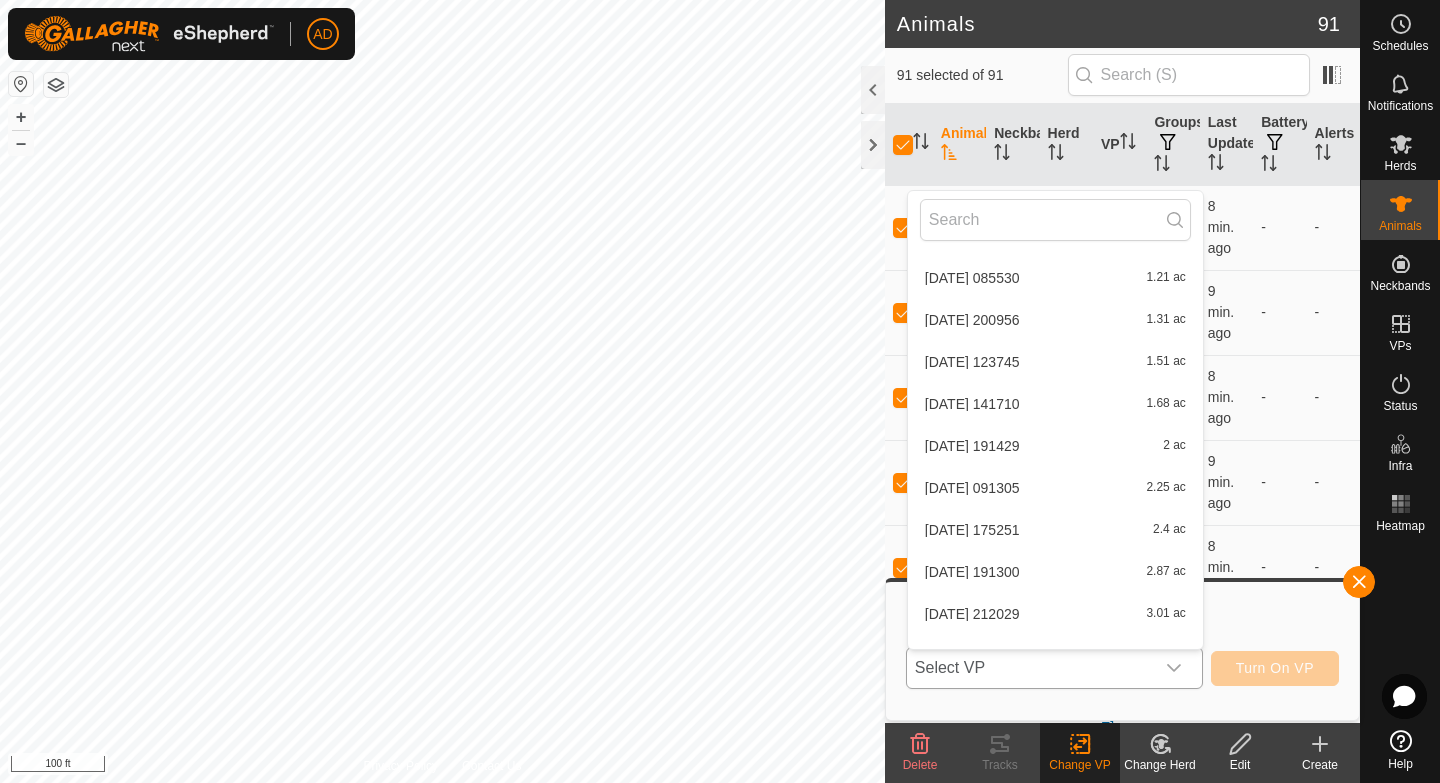 scroll, scrollTop: 3574, scrollLeft: 0, axis: vertical 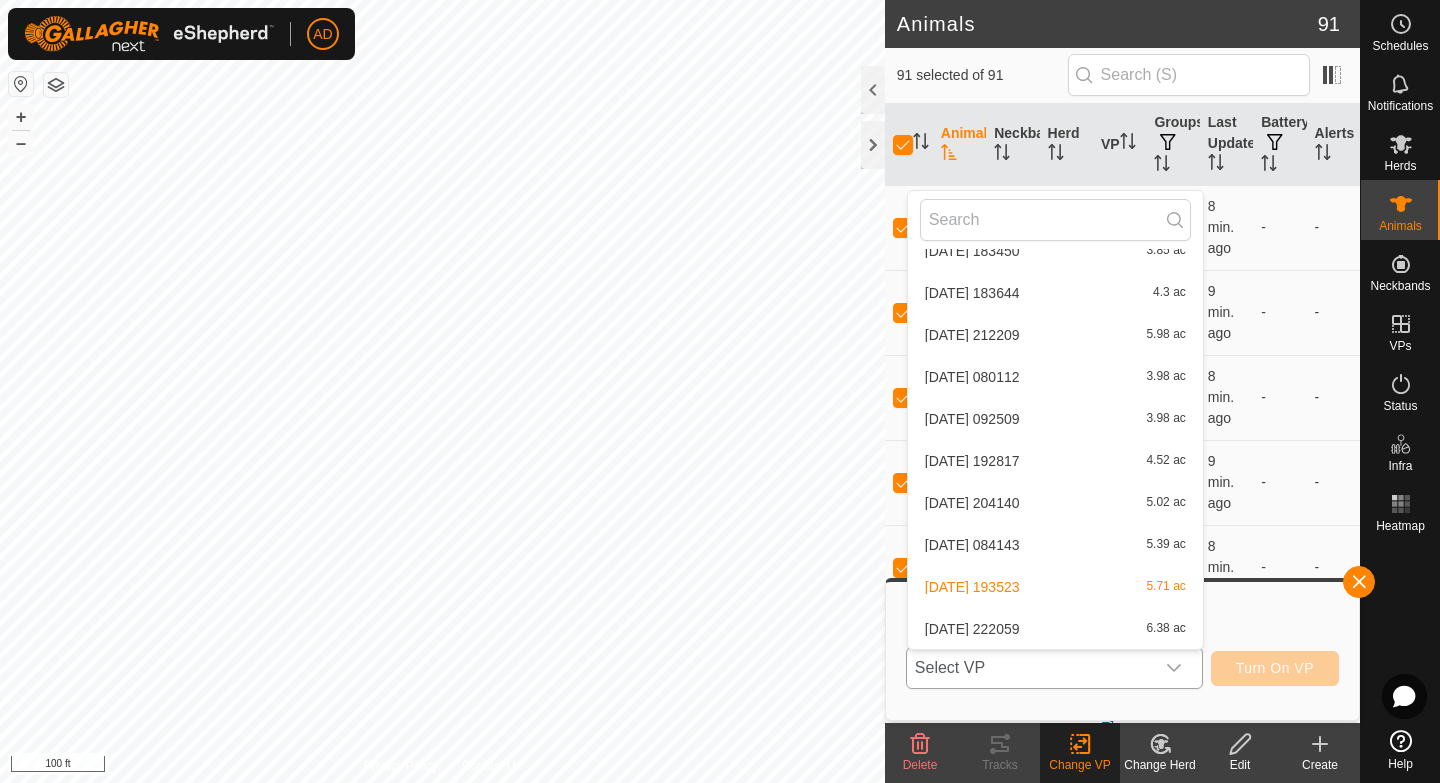 click on "[DATE] 222059  6.38 ac" at bounding box center (1055, 629) 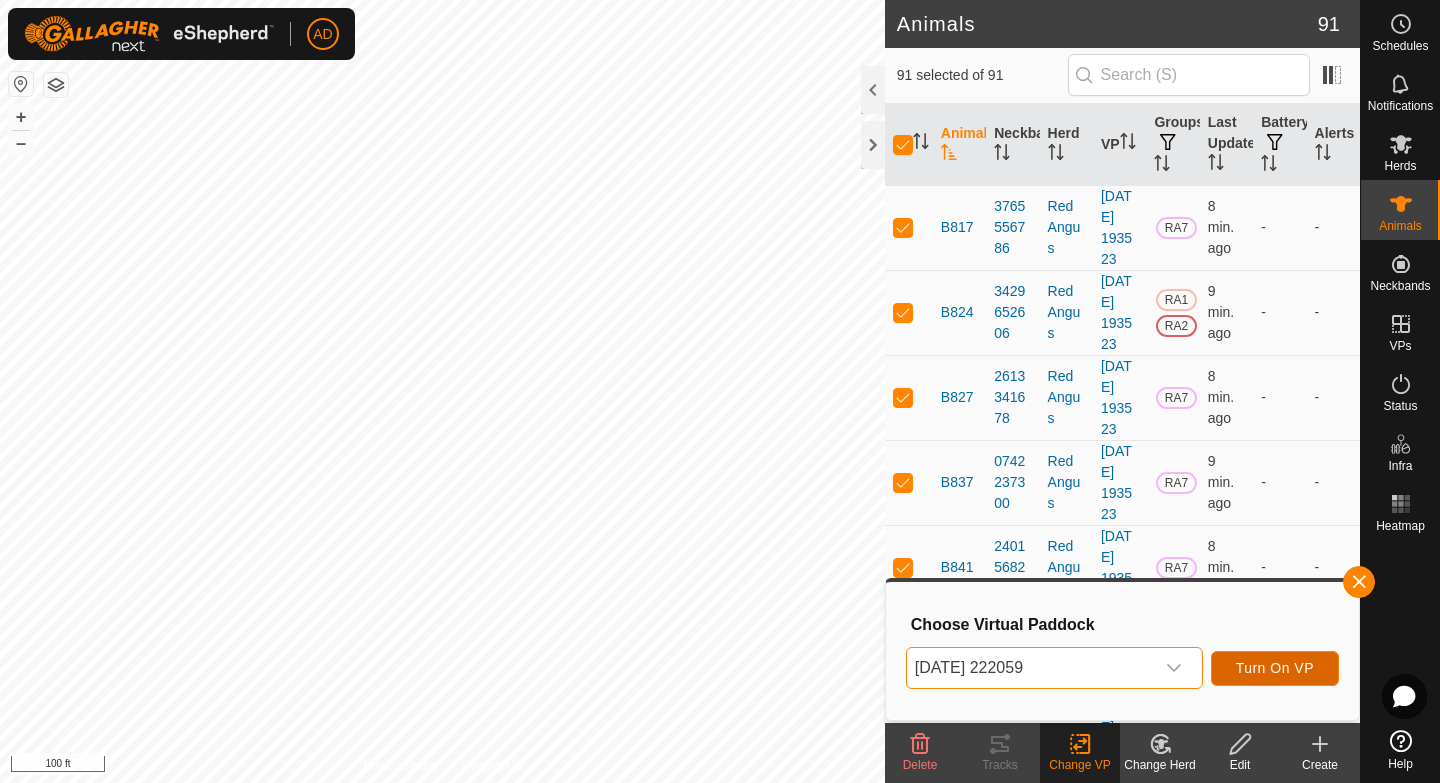 click on "Turn On VP" at bounding box center [1275, 668] 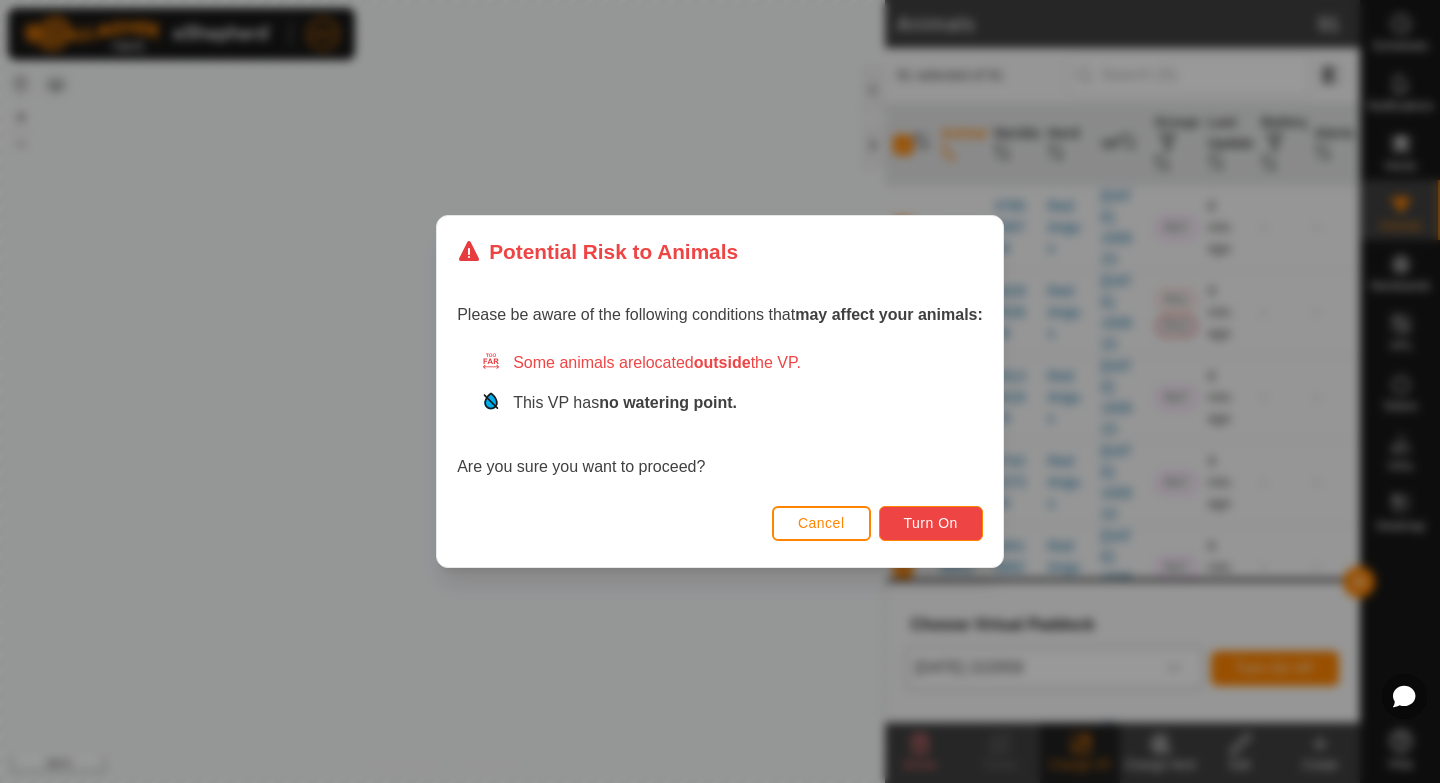 click on "Turn On" at bounding box center [931, 523] 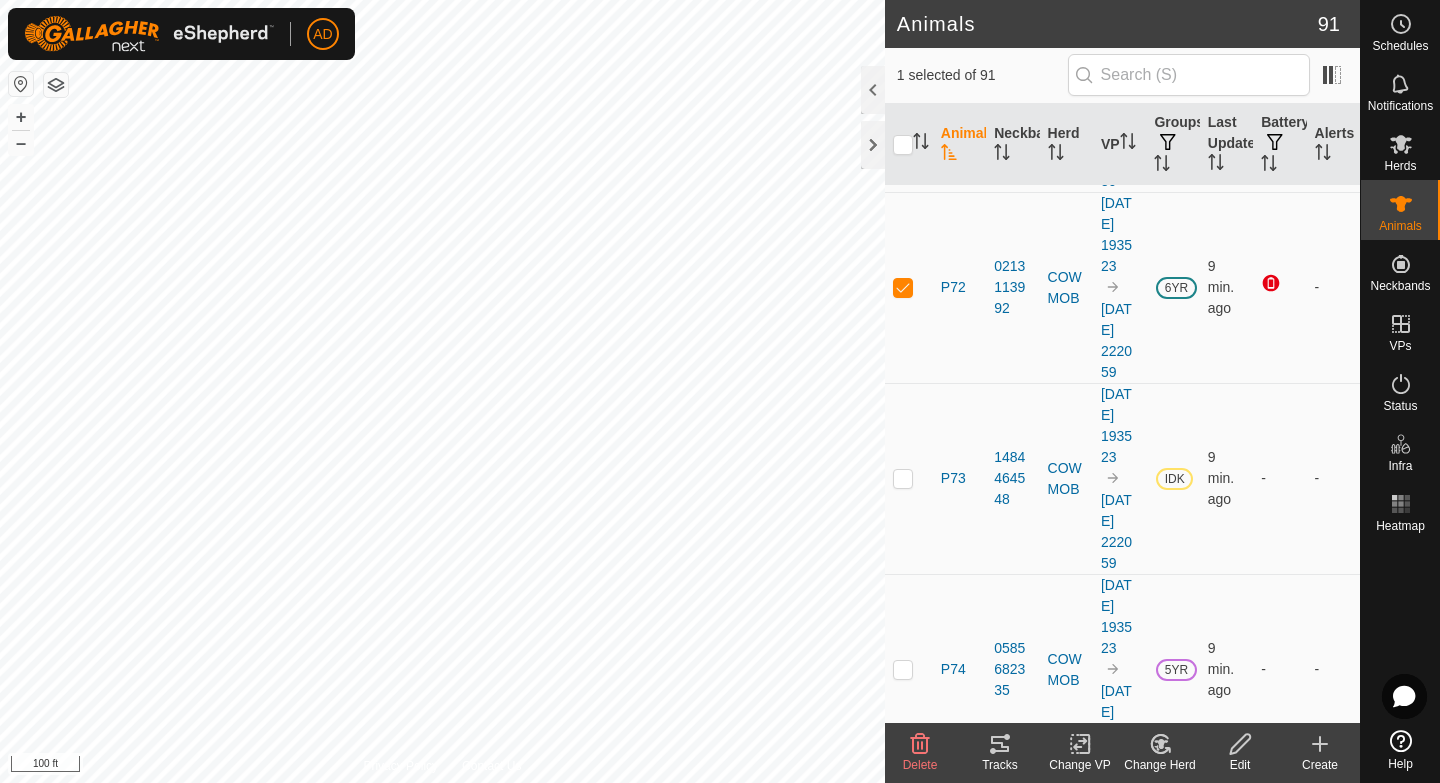 scroll, scrollTop: 6492, scrollLeft: 0, axis: vertical 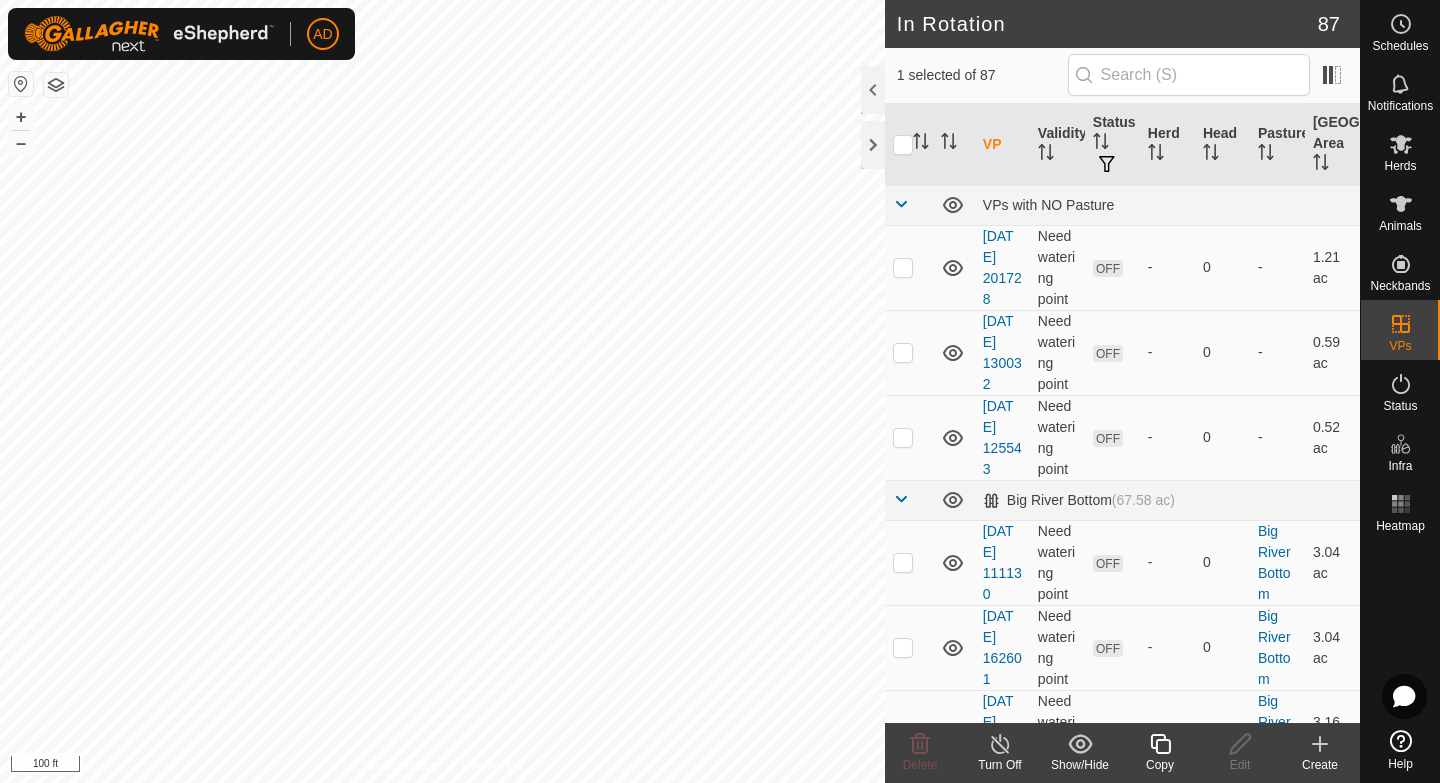checkbox on "false" 